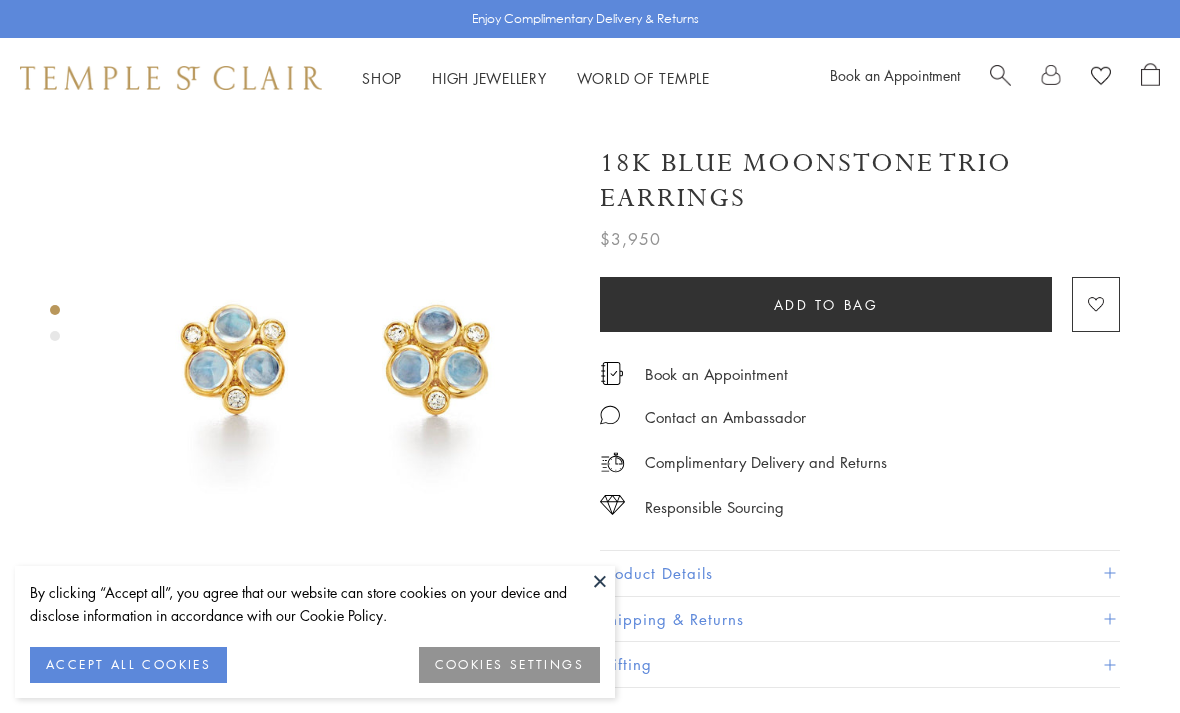 scroll, scrollTop: 27, scrollLeft: 0, axis: vertical 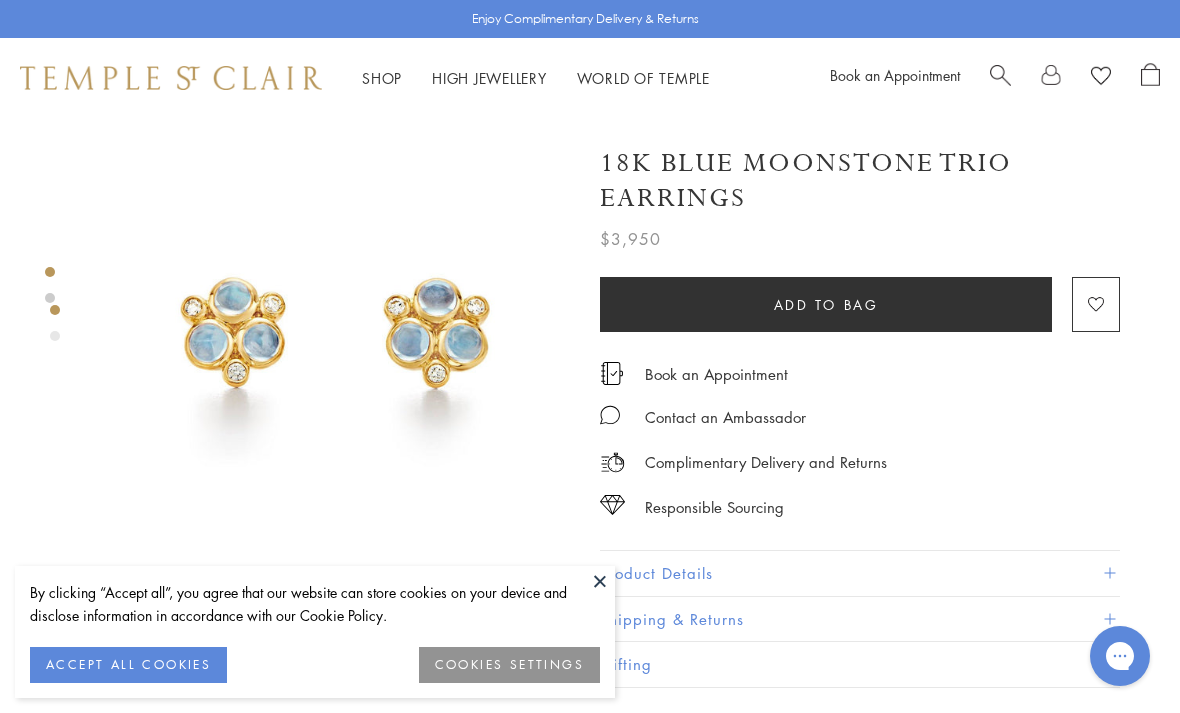 click on "Shop Shop" at bounding box center [382, 78] 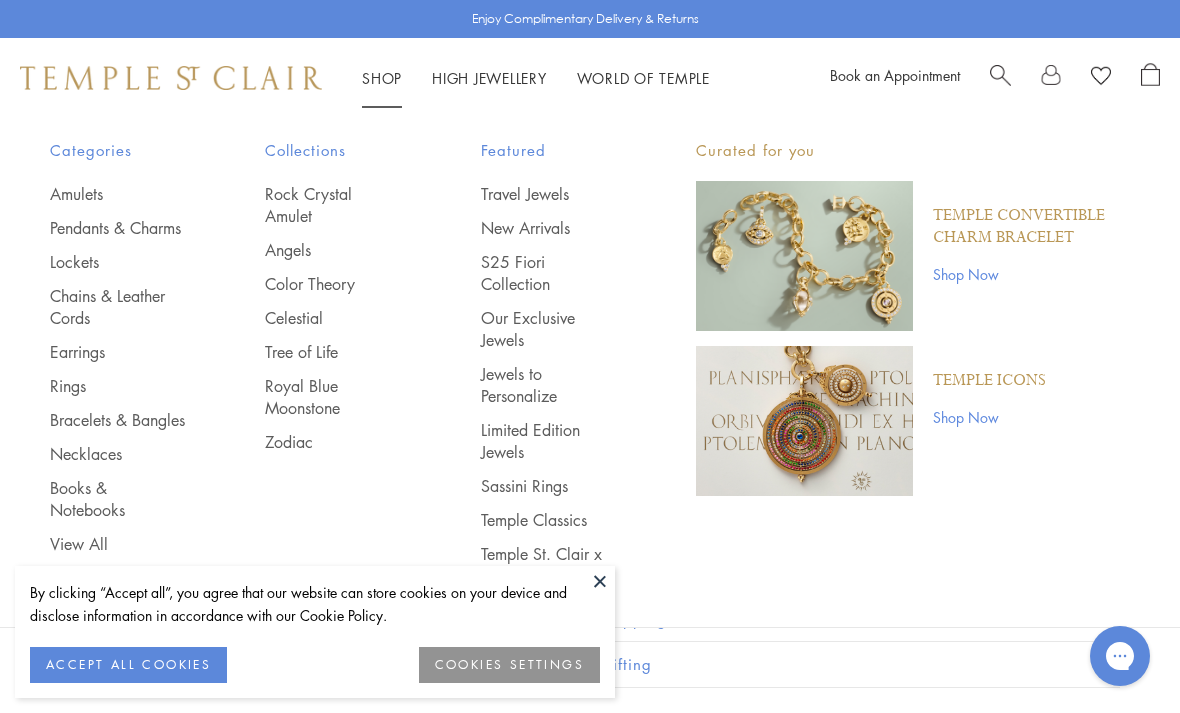 scroll, scrollTop: 0, scrollLeft: 0, axis: both 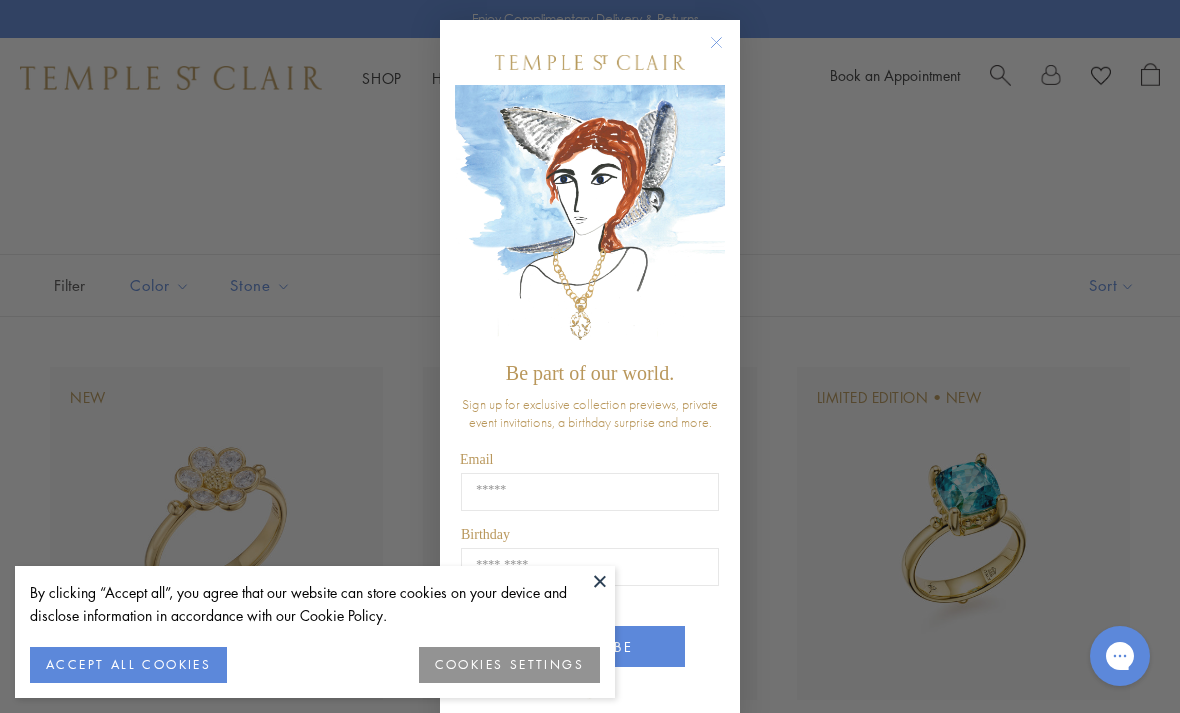 click 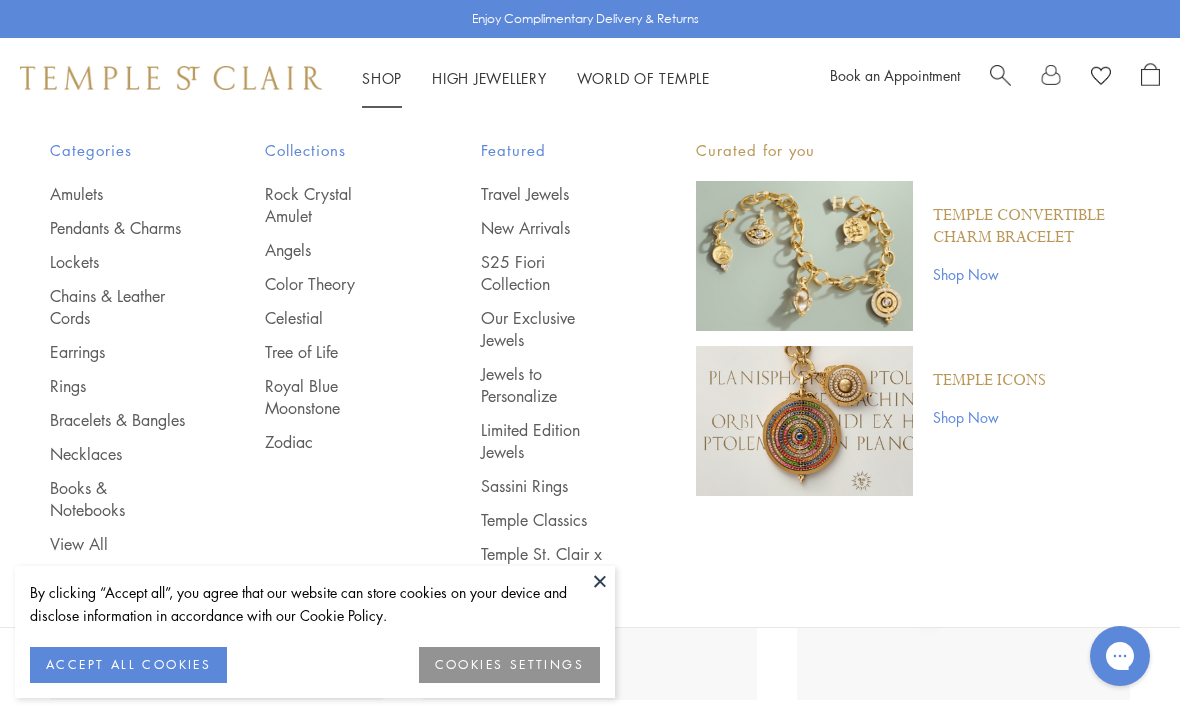 click on "Earrings" at bounding box center [117, 352] 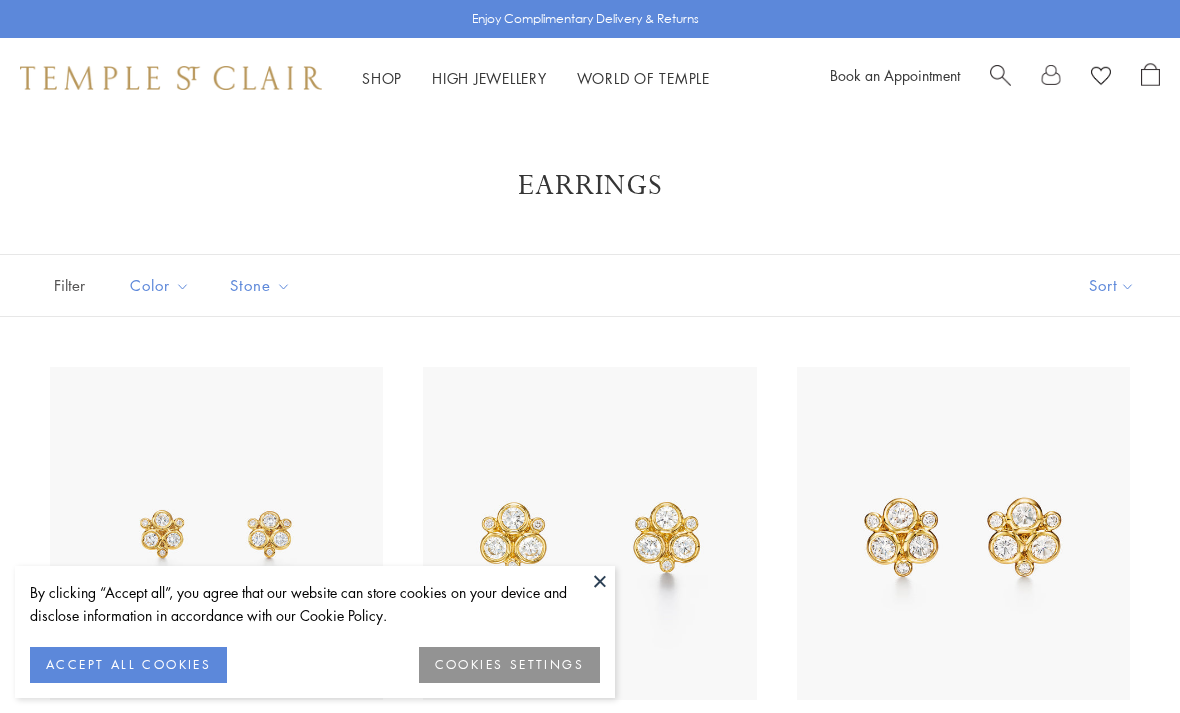 scroll, scrollTop: 0, scrollLeft: 0, axis: both 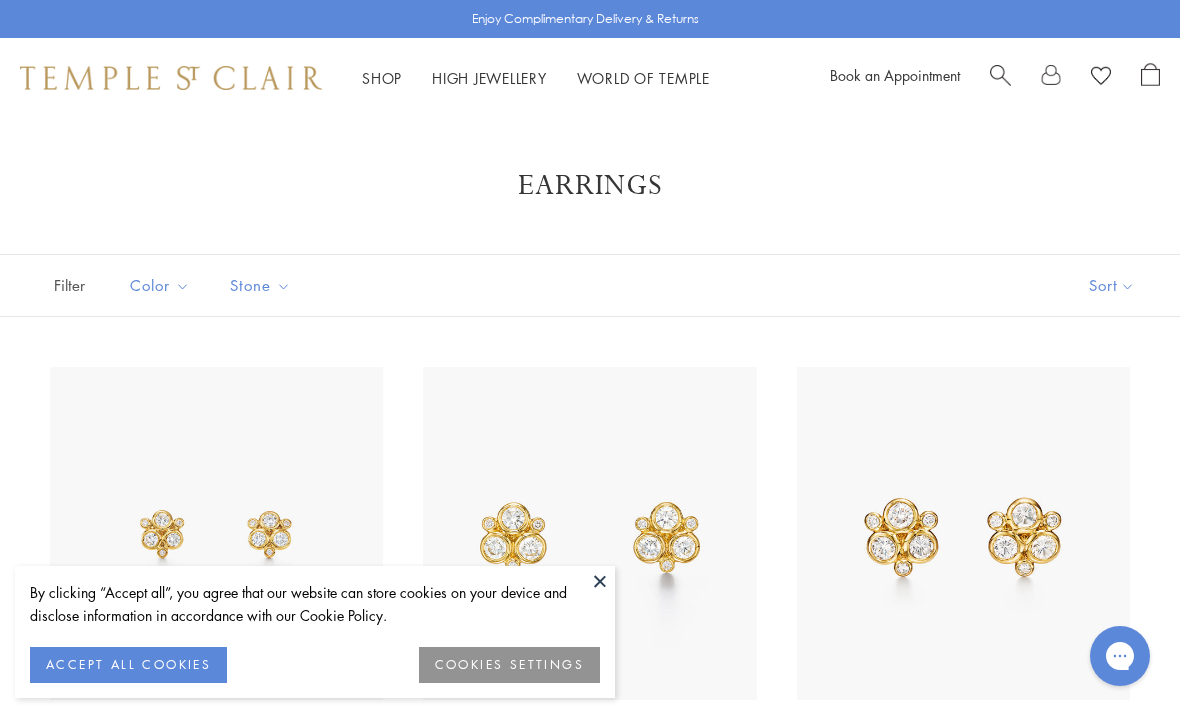 click at bounding box center [600, 581] 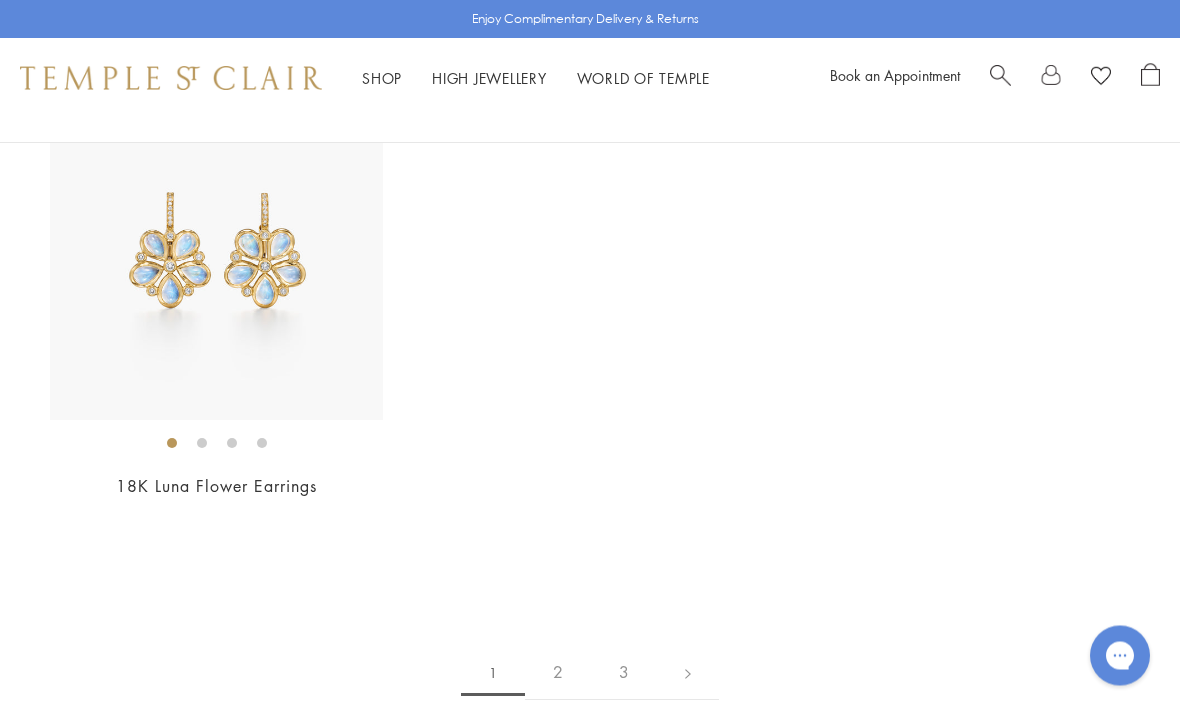 scroll, scrollTop: 8797, scrollLeft: 0, axis: vertical 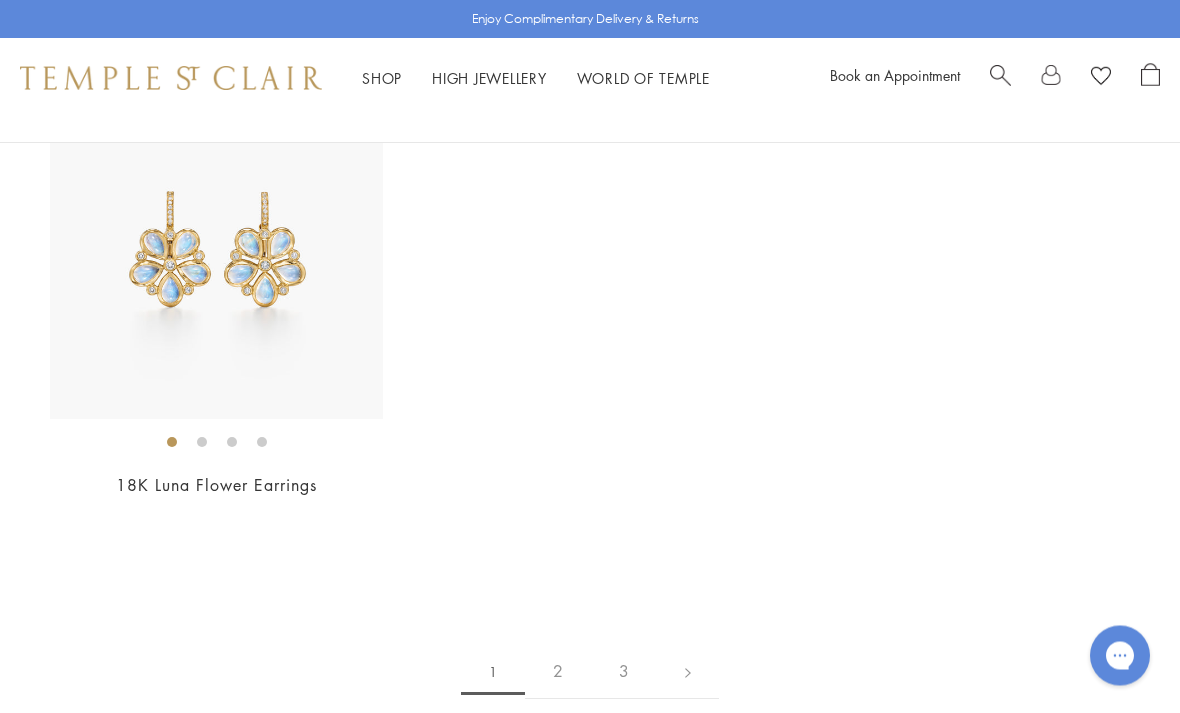 click on "2" at bounding box center (558, 672) 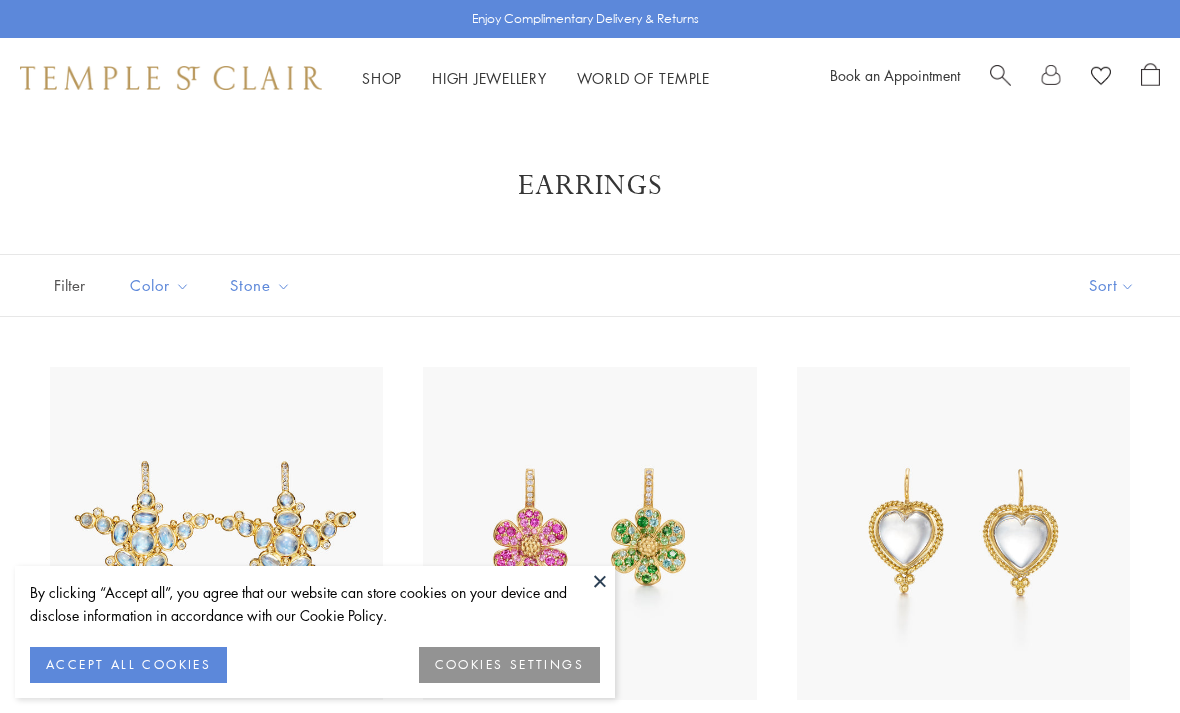 scroll, scrollTop: 0, scrollLeft: 0, axis: both 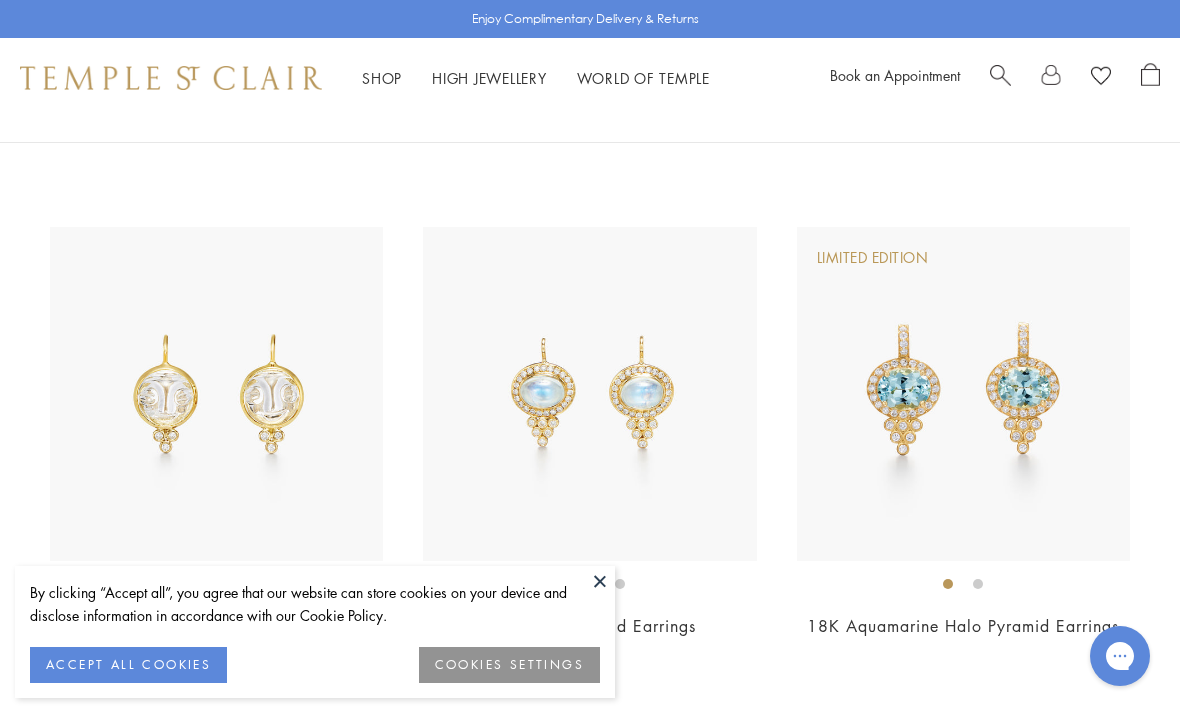 click at bounding box center (963, 393) 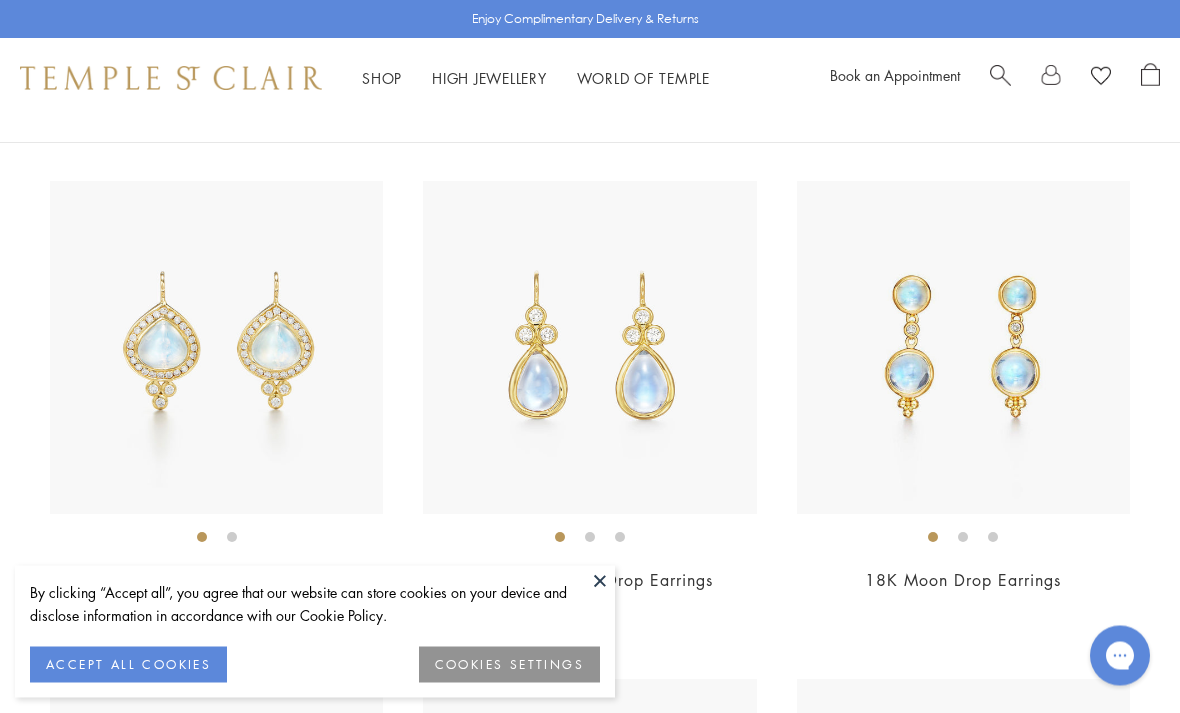 scroll, scrollTop: 5284, scrollLeft: 0, axis: vertical 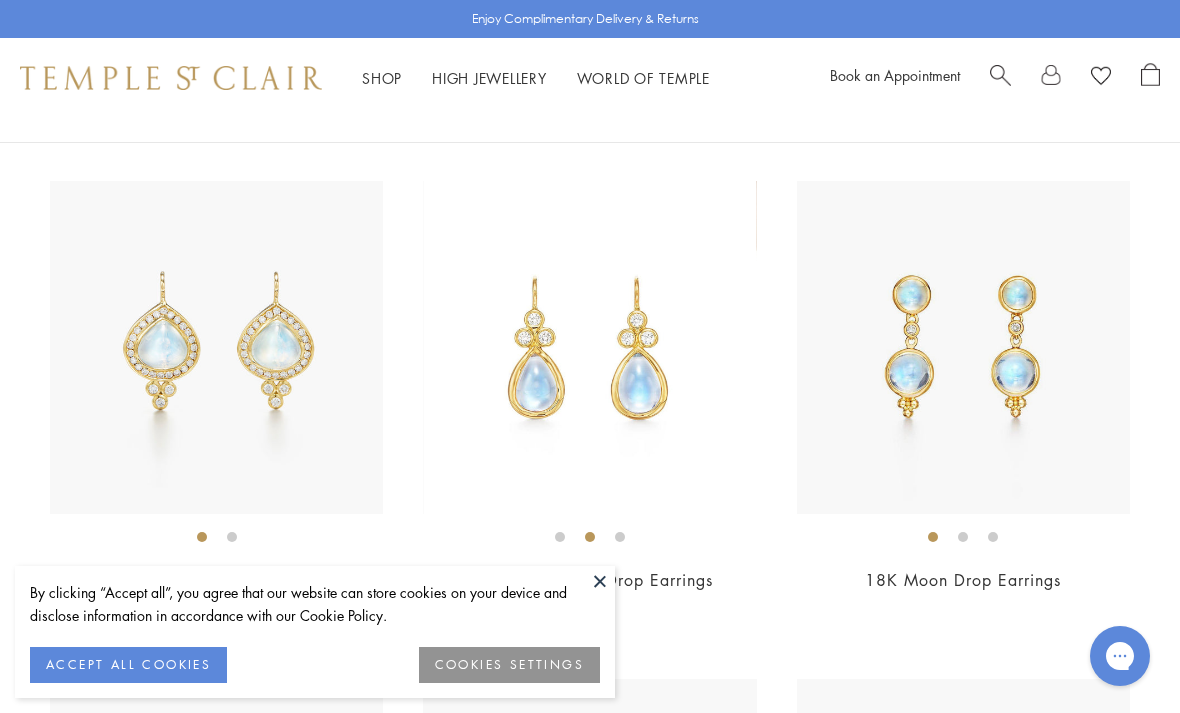 click at bounding box center (589, 347) 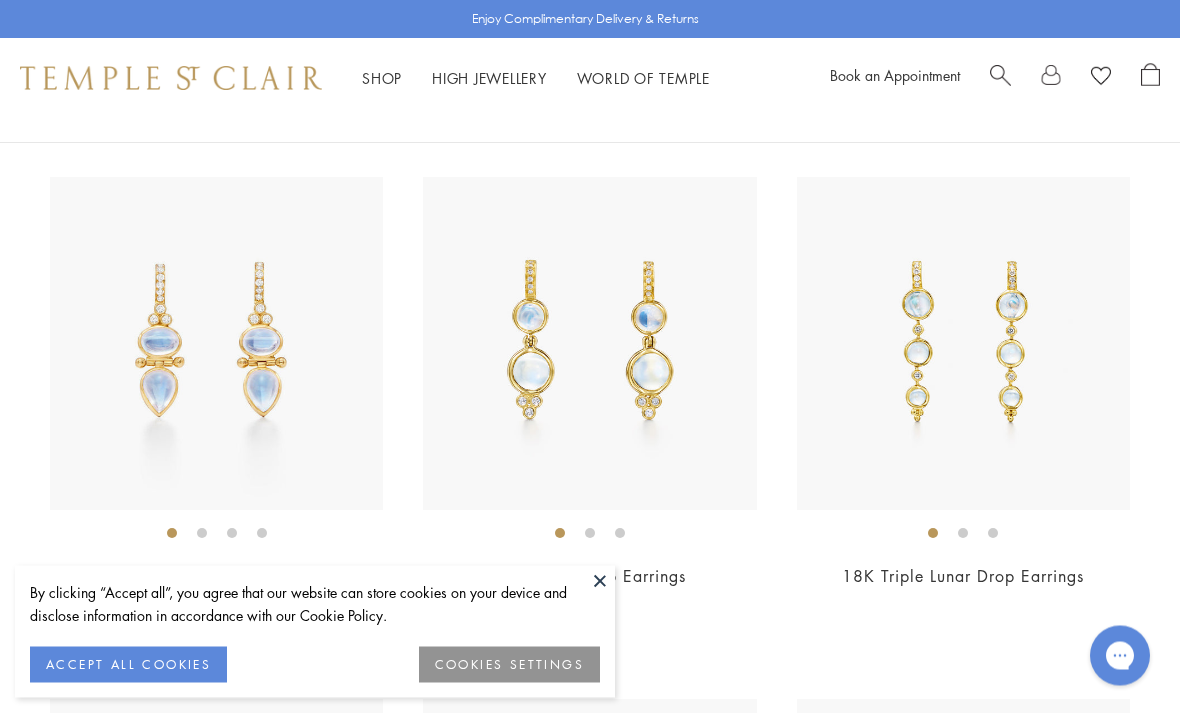 scroll, scrollTop: 5786, scrollLeft: 0, axis: vertical 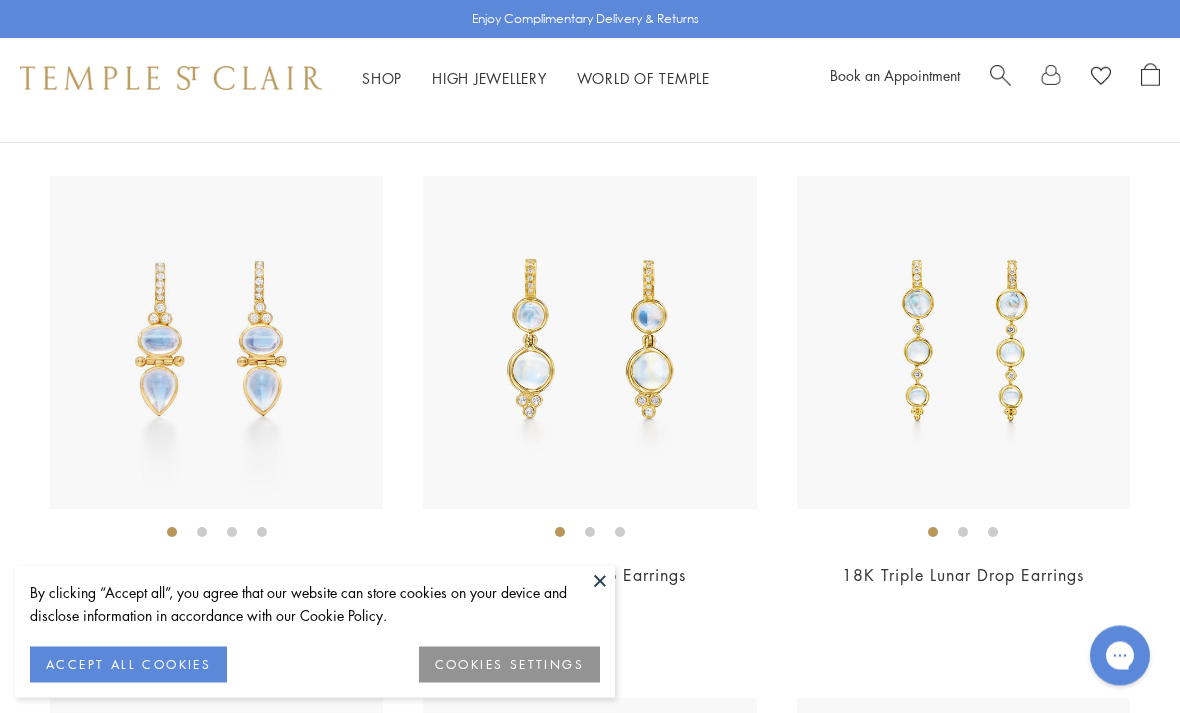 click at bounding box center [216, 343] 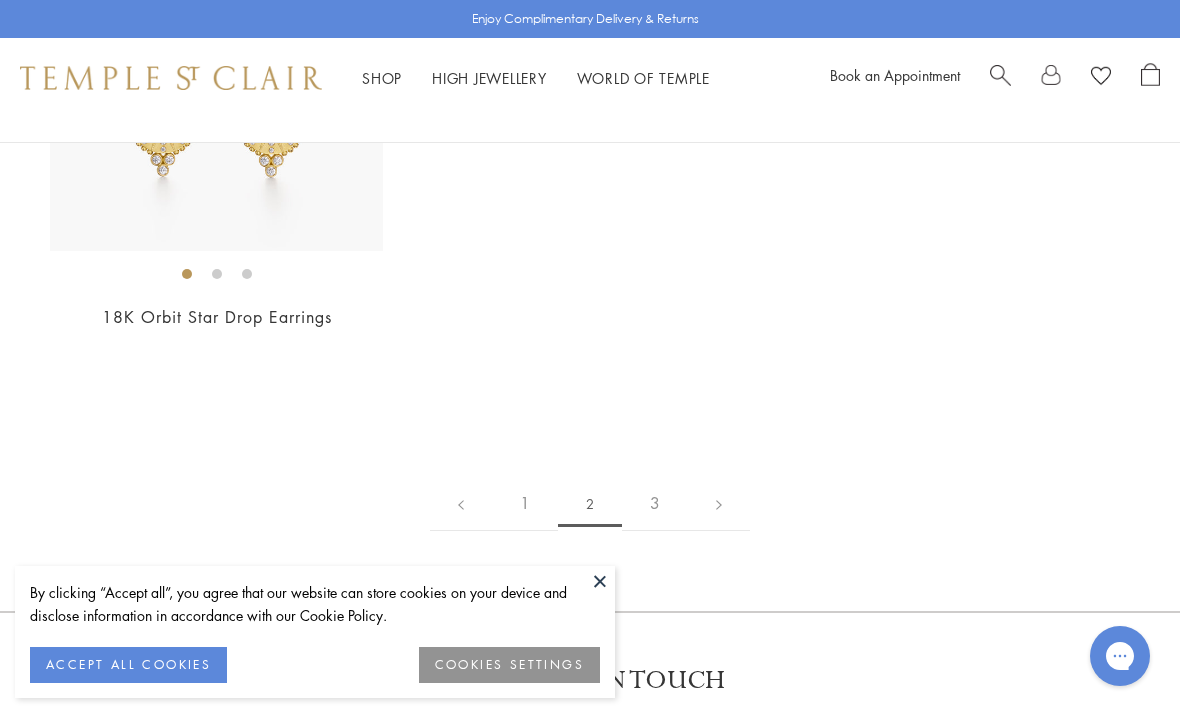 scroll, scrollTop: 8564, scrollLeft: 0, axis: vertical 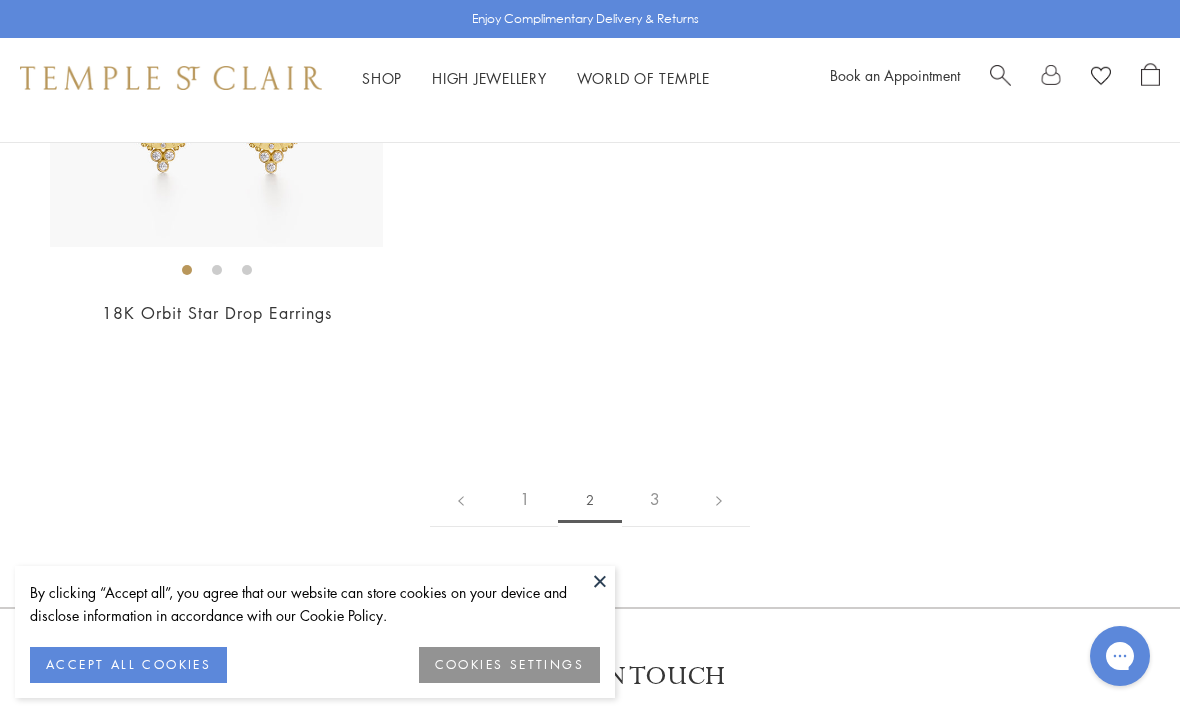 click on "3" at bounding box center [655, 499] 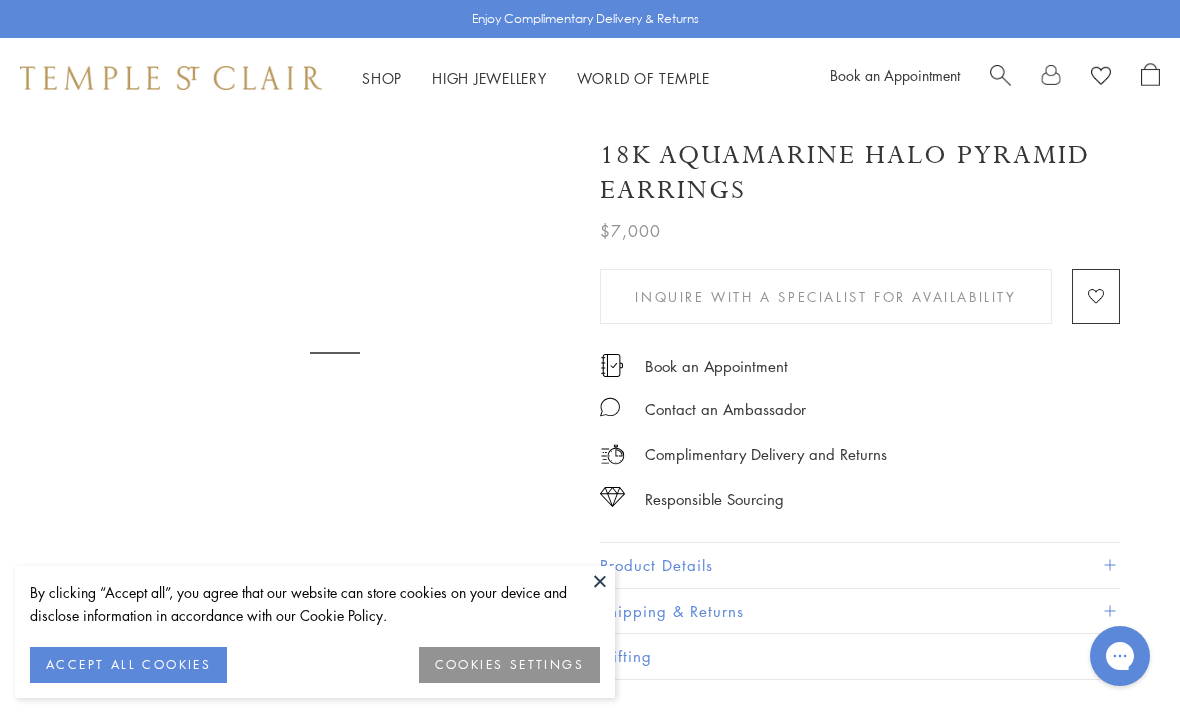 scroll, scrollTop: 0, scrollLeft: 0, axis: both 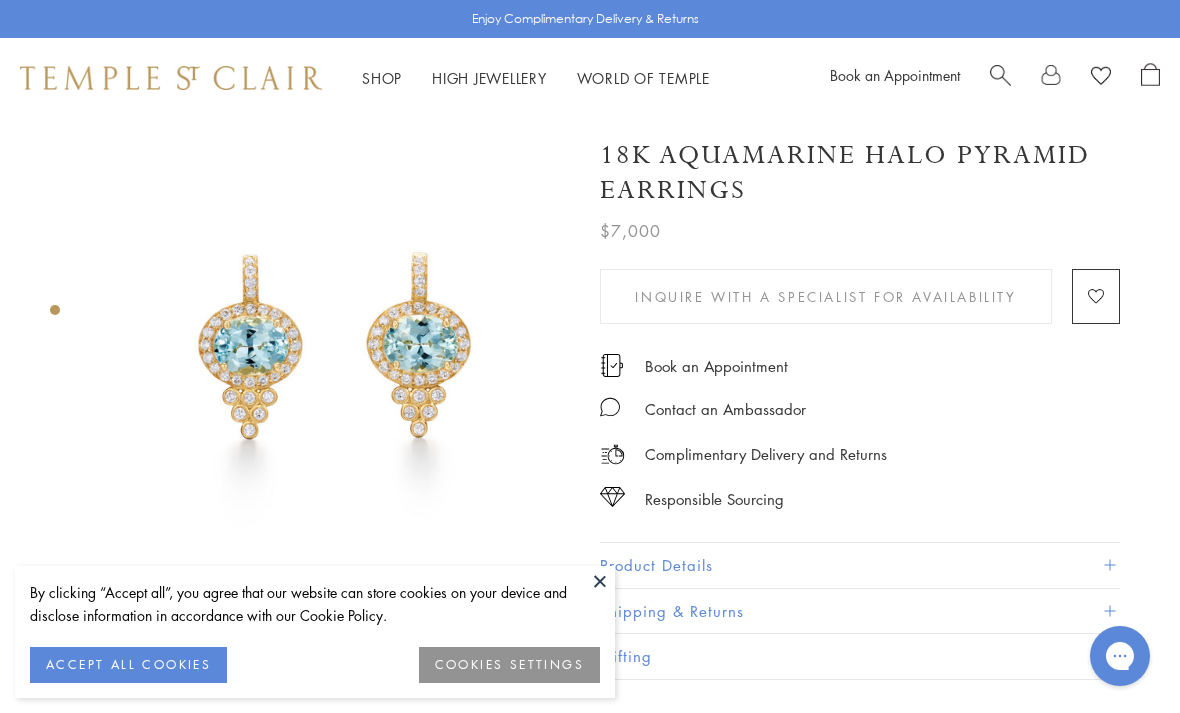 click at bounding box center (600, 581) 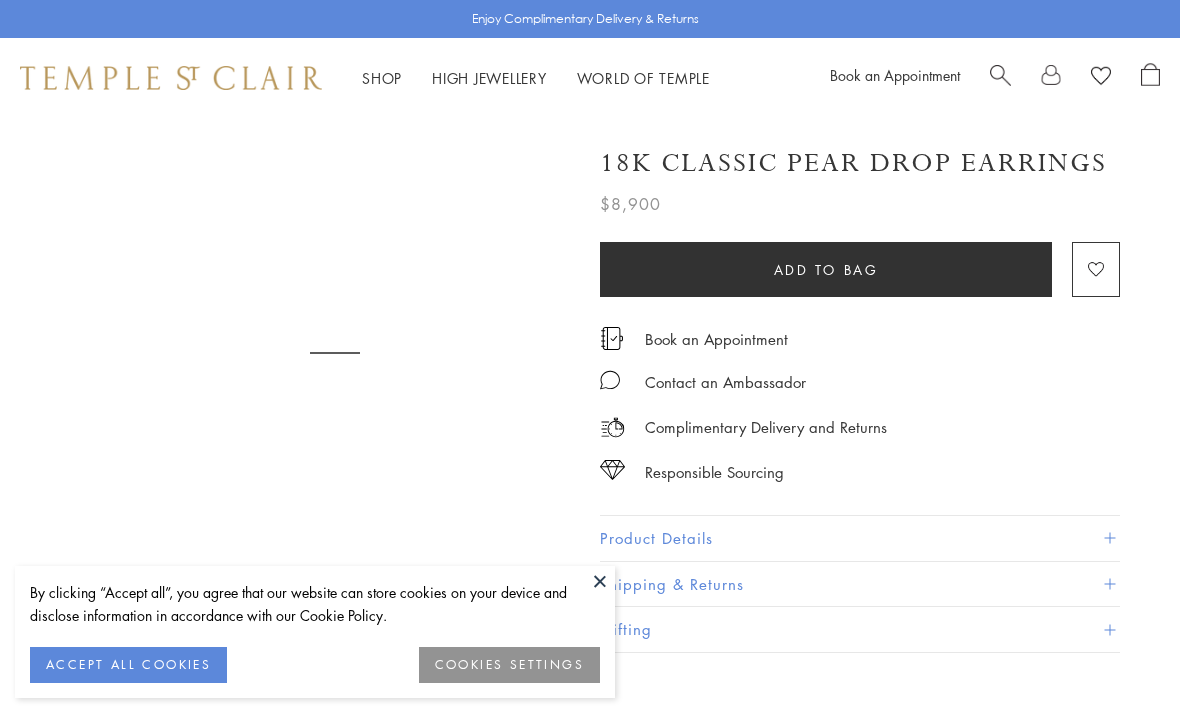 scroll, scrollTop: 0, scrollLeft: 0, axis: both 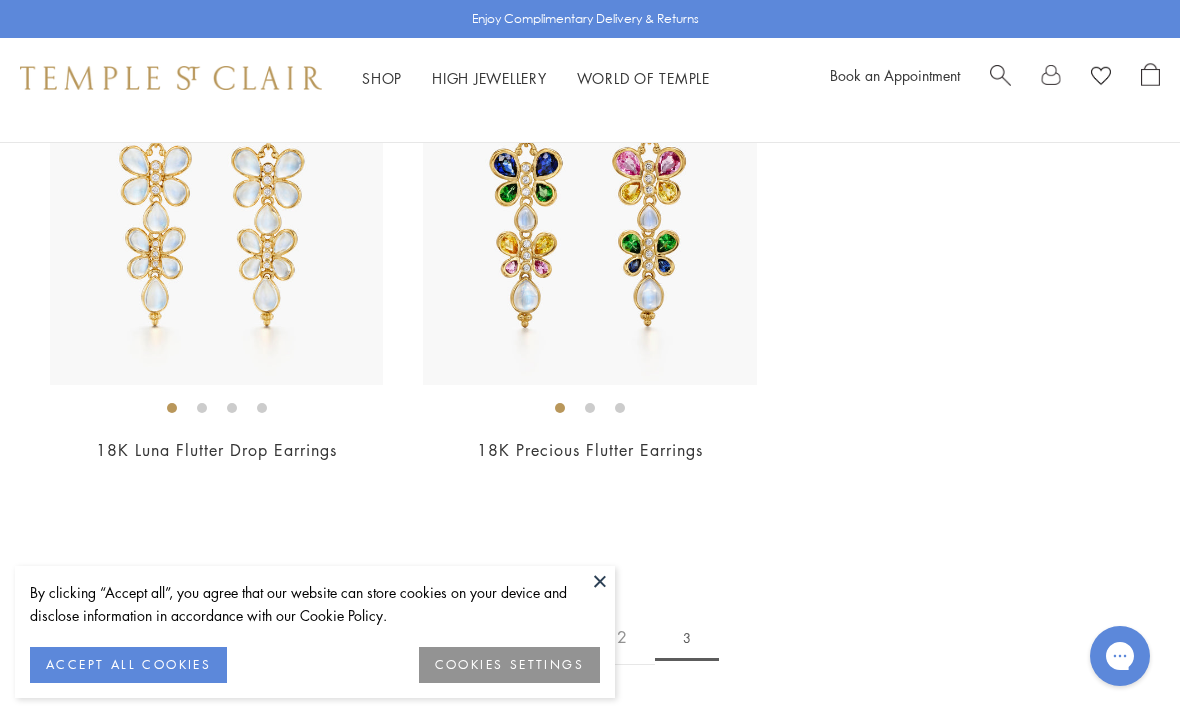 click at bounding box center (600, 581) 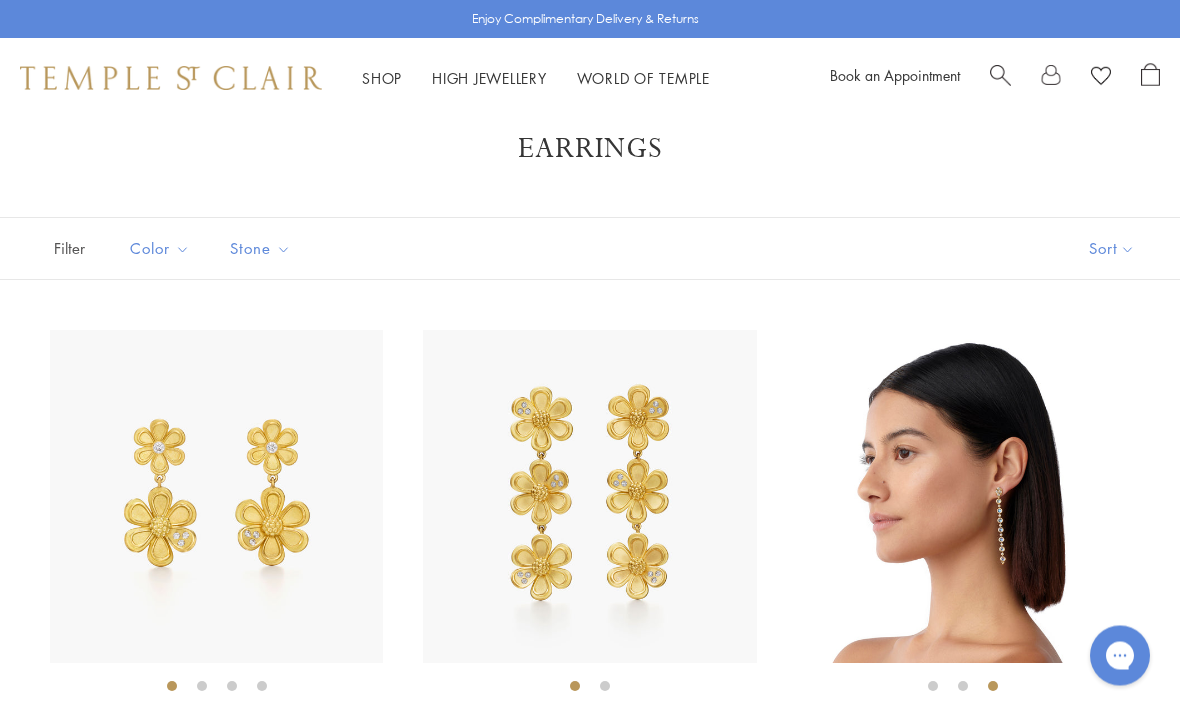 scroll, scrollTop: 0, scrollLeft: 0, axis: both 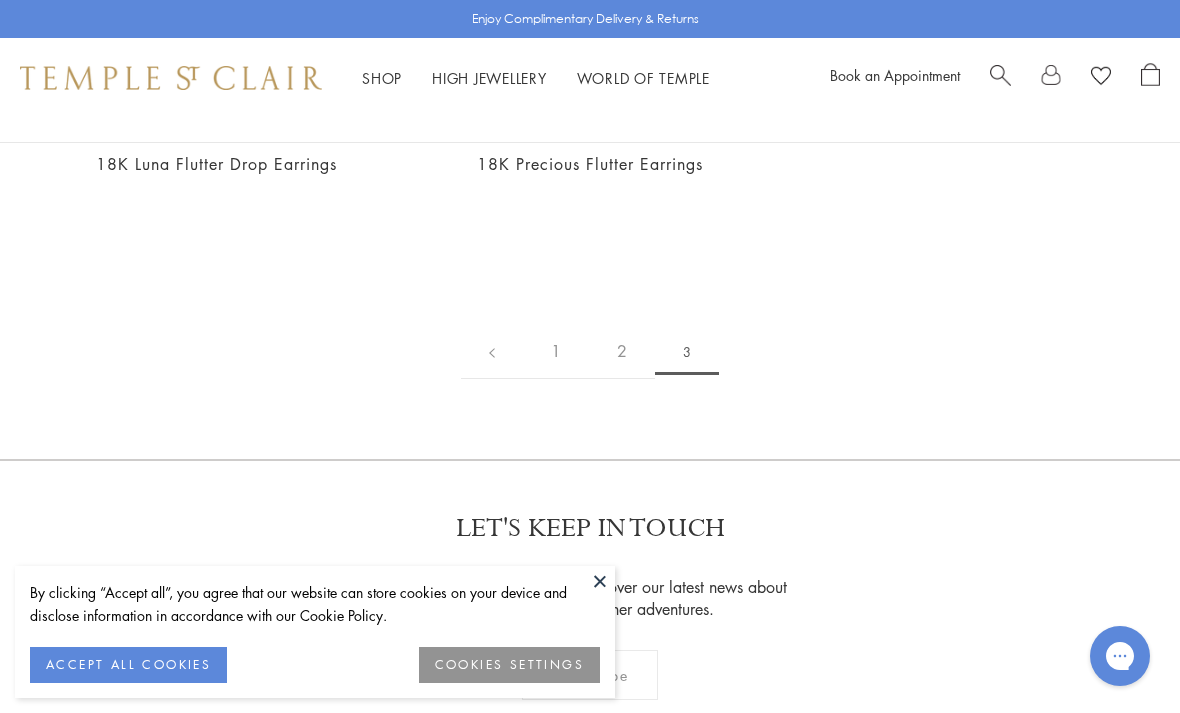 click on "2" at bounding box center [622, 351] 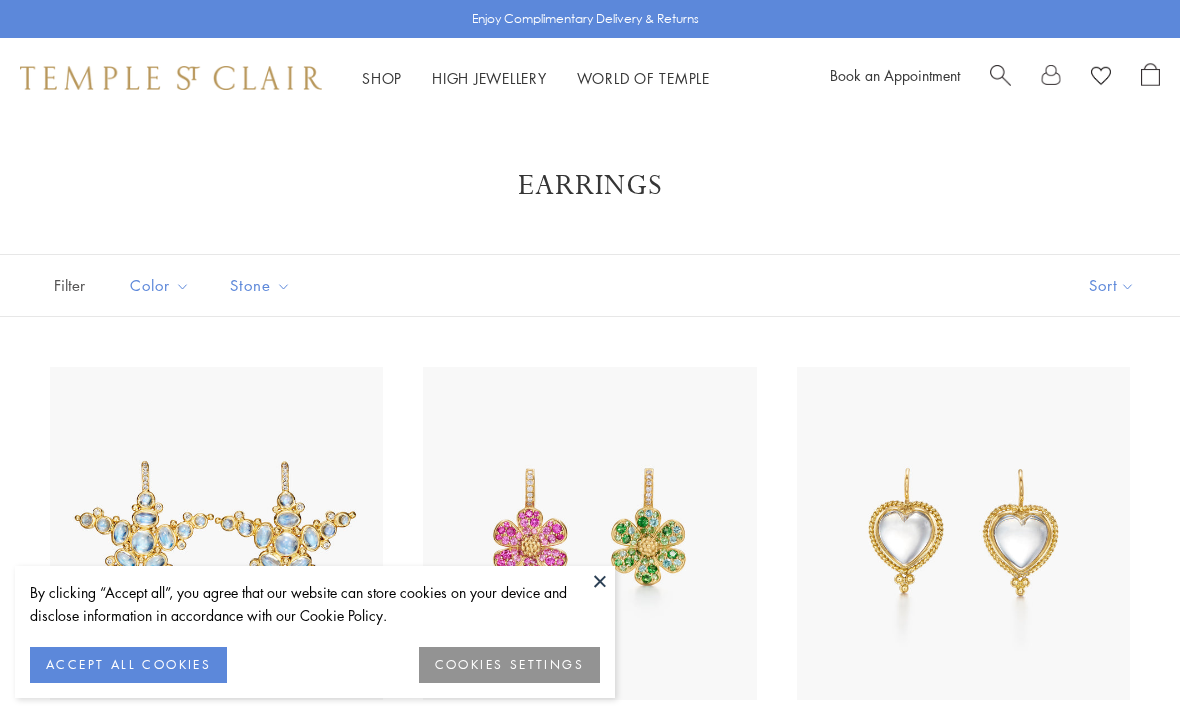 scroll, scrollTop: 0, scrollLeft: 0, axis: both 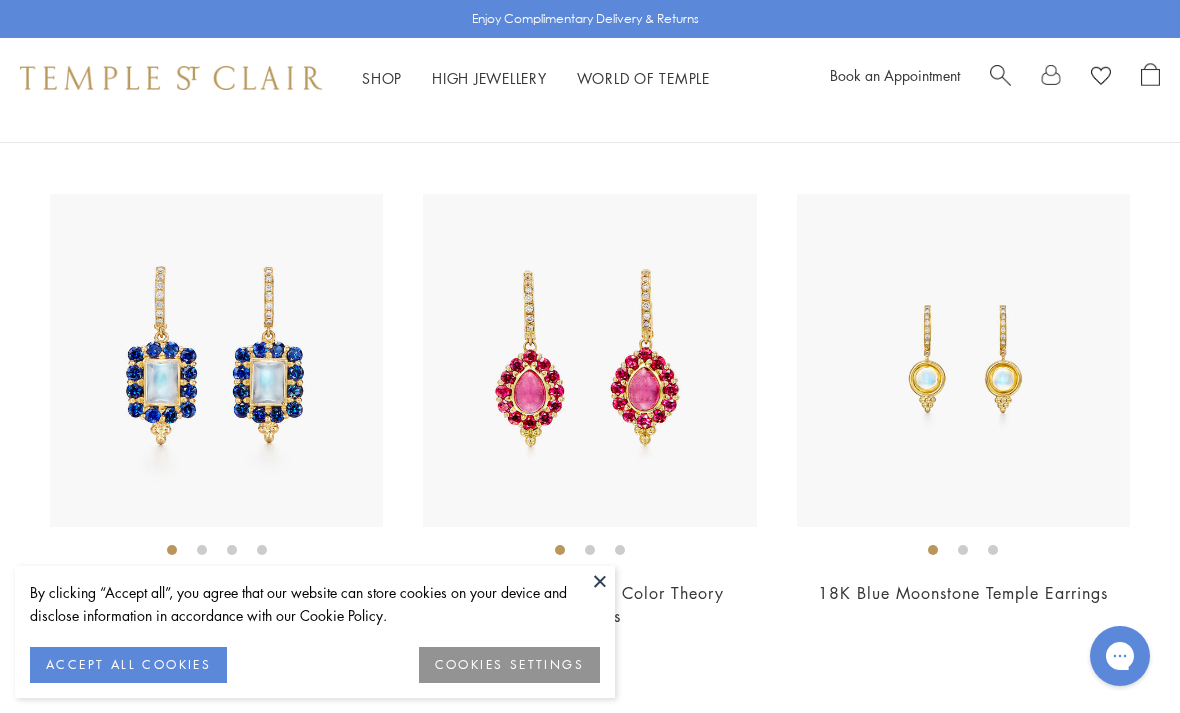 click at bounding box center [600, 581] 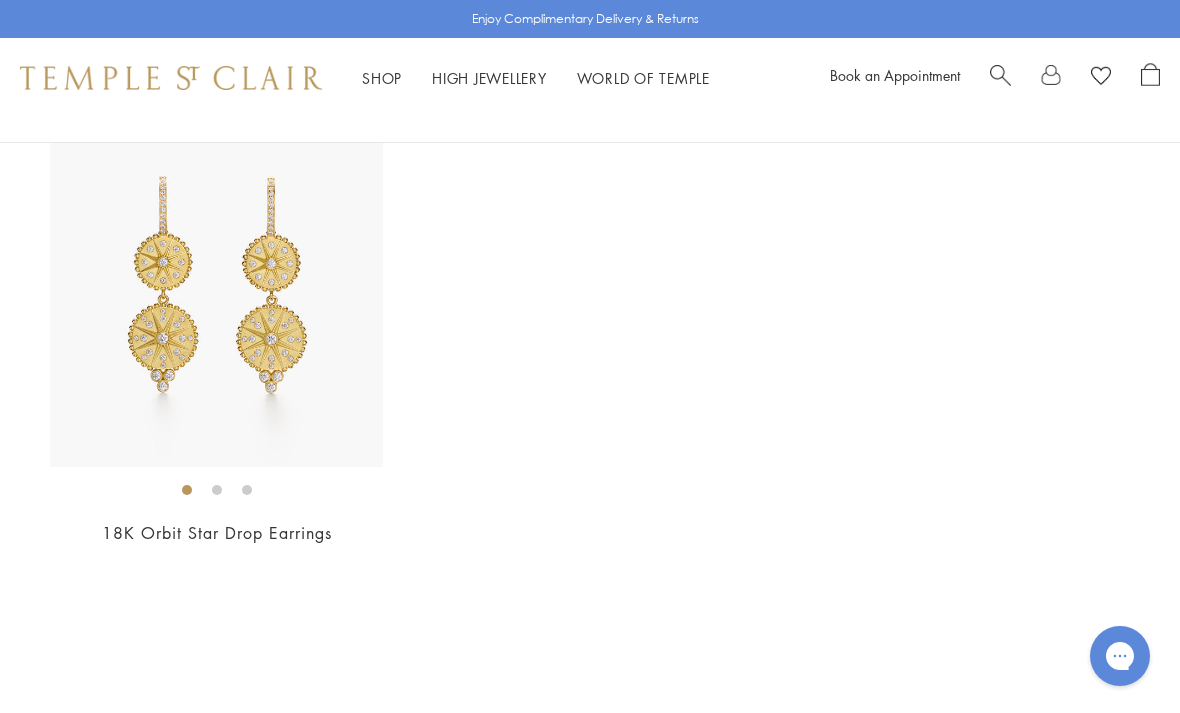 scroll, scrollTop: 8343, scrollLeft: 0, axis: vertical 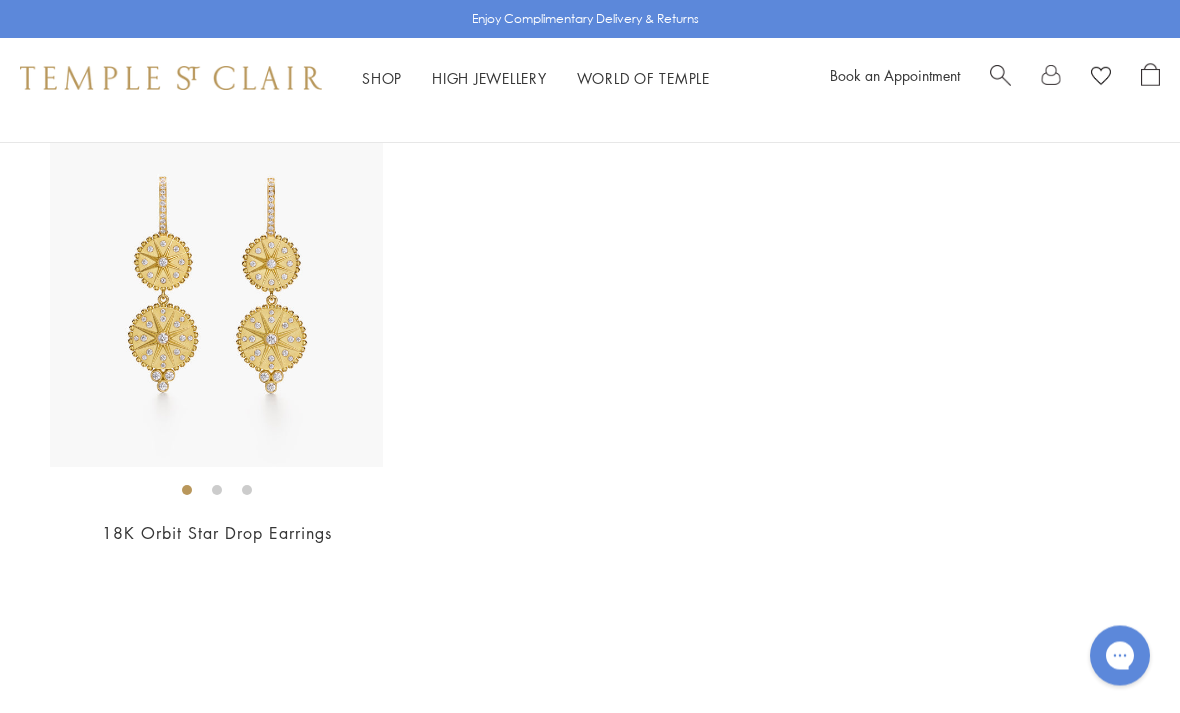 click on "1" at bounding box center (525, 720) 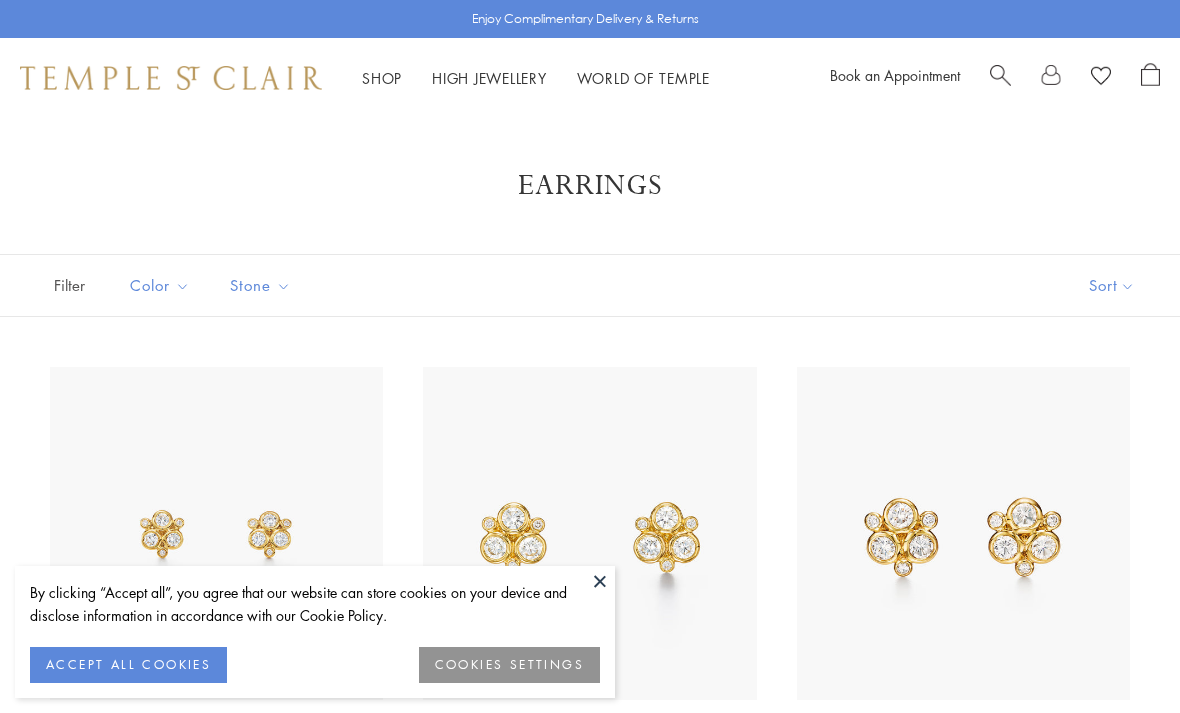scroll, scrollTop: 0, scrollLeft: 0, axis: both 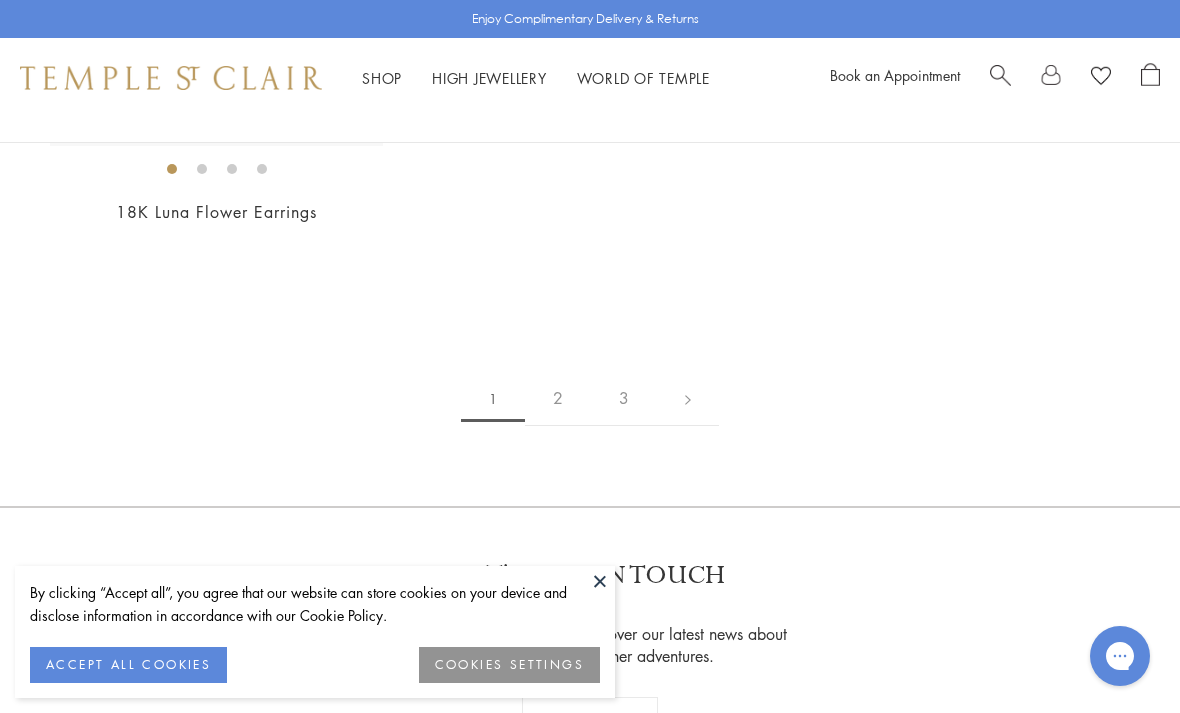 click on "2" at bounding box center (558, 398) 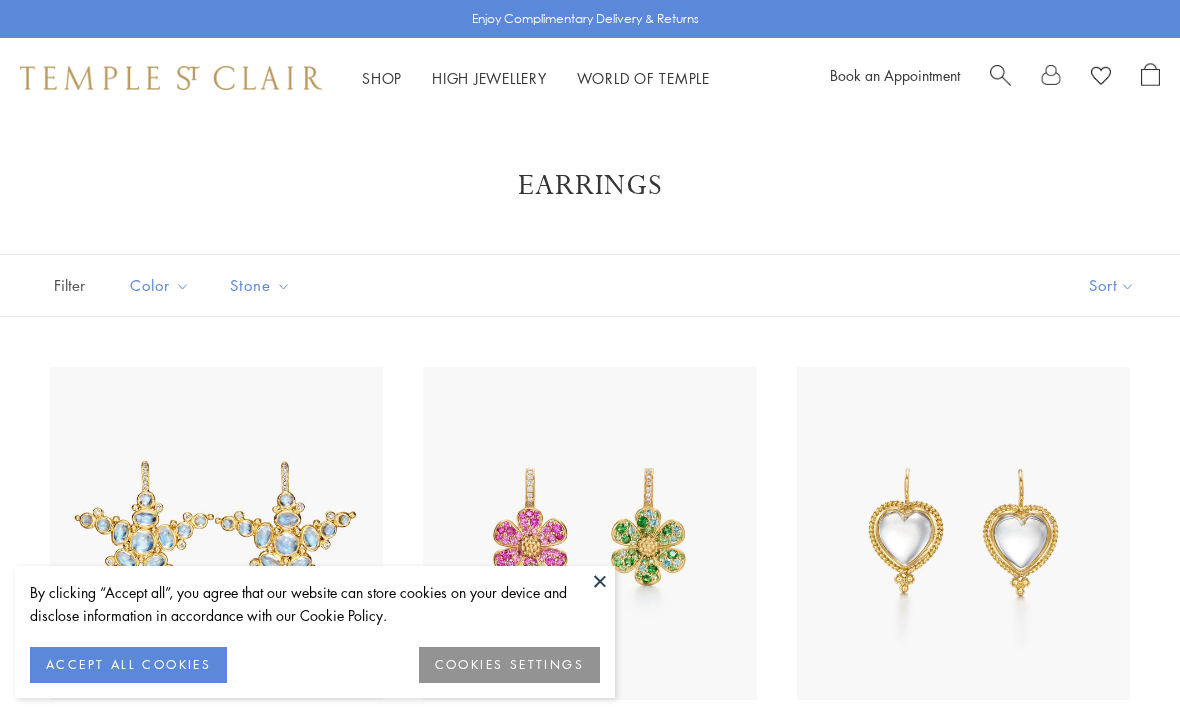 scroll, scrollTop: 0, scrollLeft: 0, axis: both 